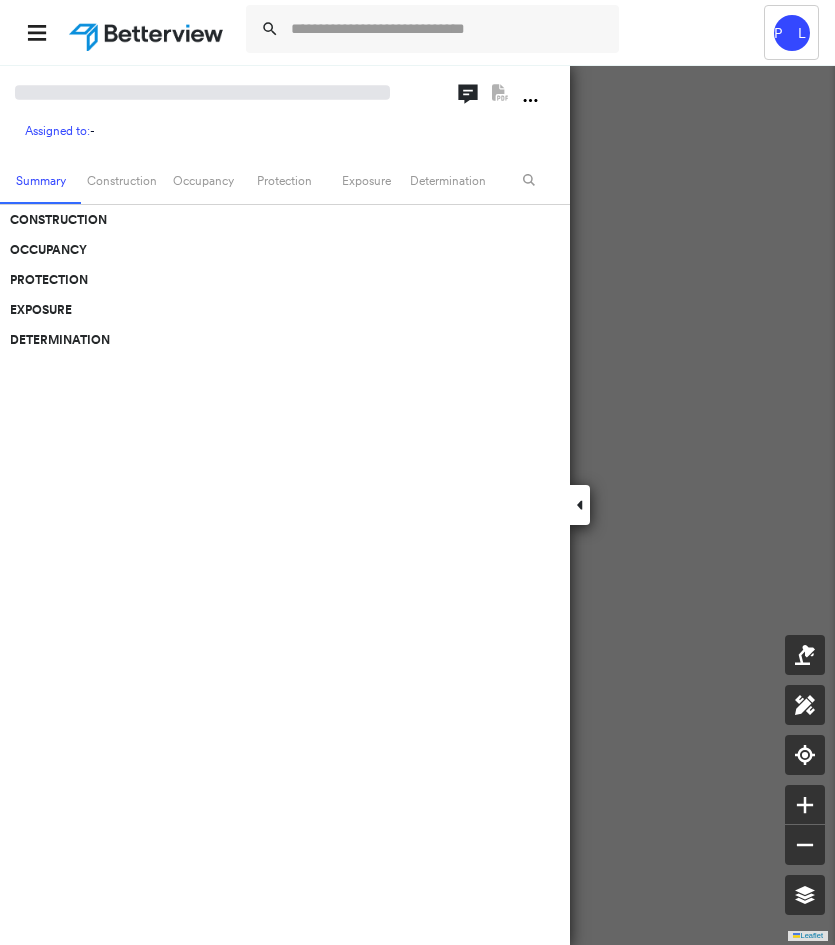 scroll, scrollTop: 0, scrollLeft: 0, axis: both 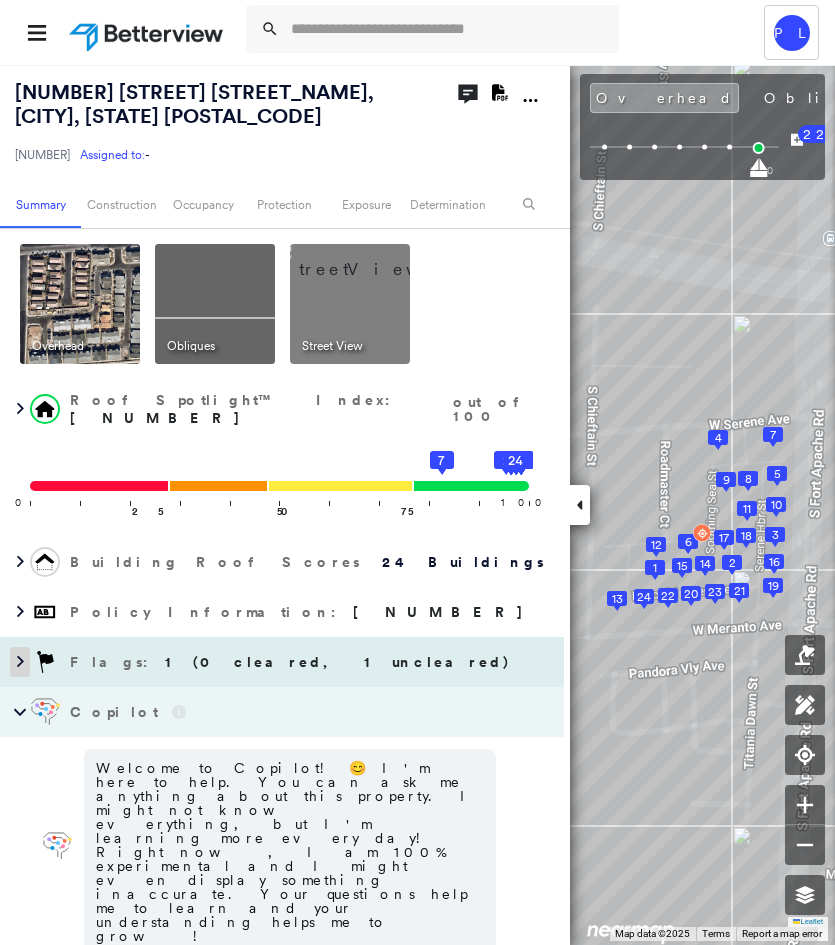 click at bounding box center [20, 662] 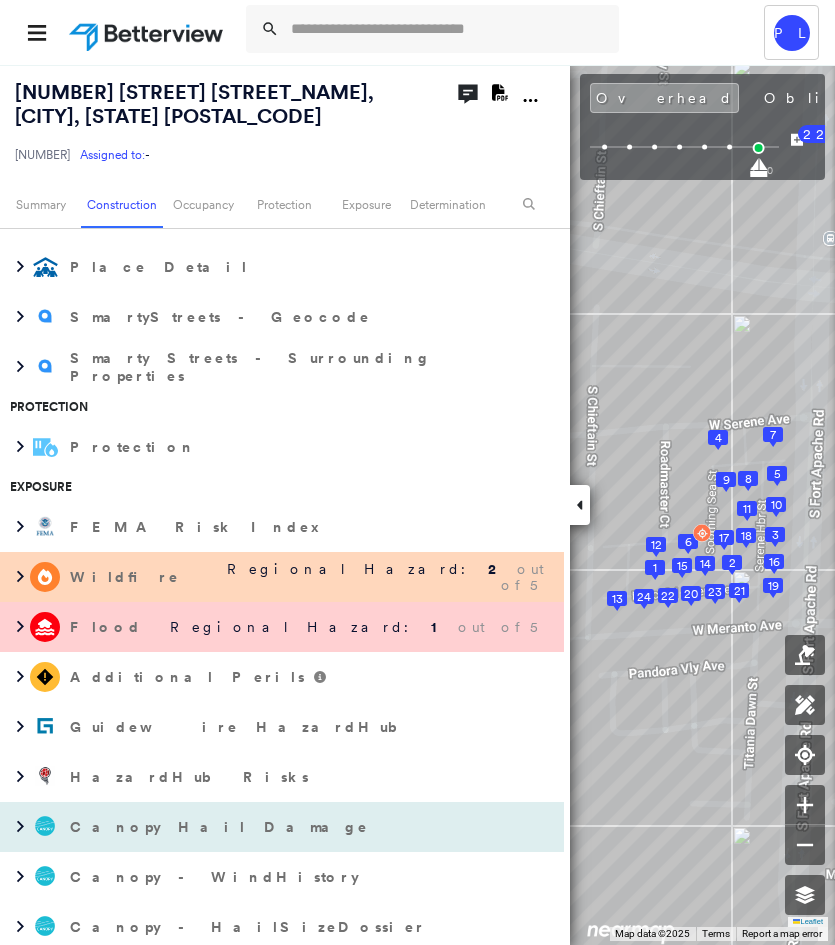 scroll, scrollTop: 1500, scrollLeft: 0, axis: vertical 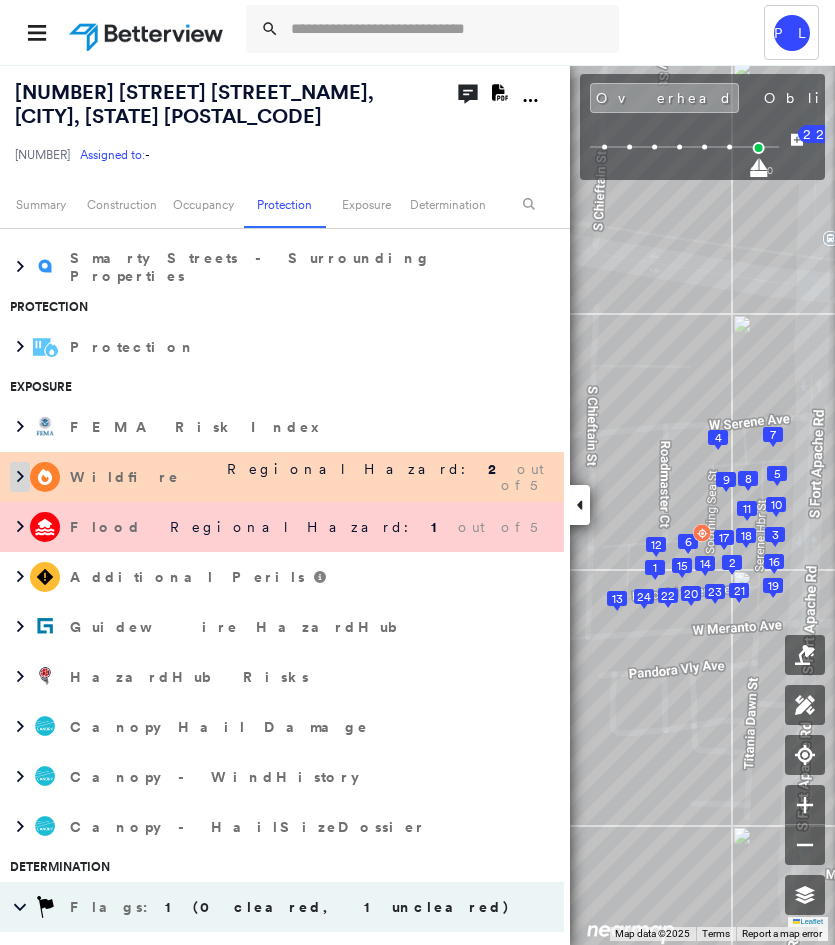 click at bounding box center (20, 477) 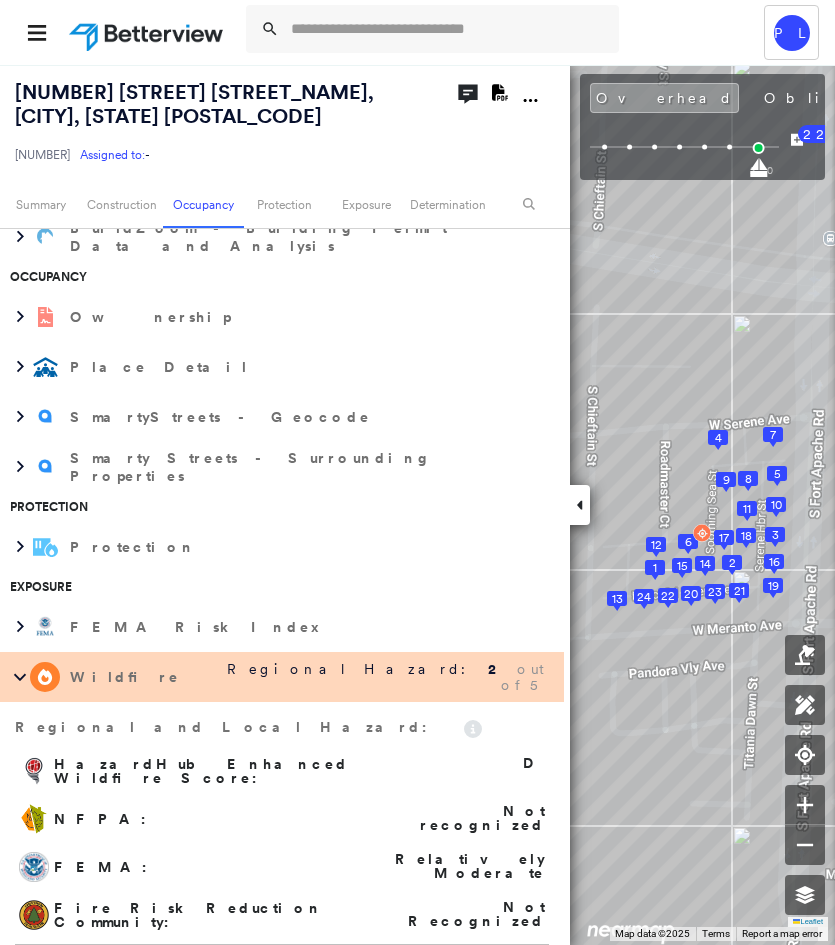 scroll, scrollTop: 1100, scrollLeft: 0, axis: vertical 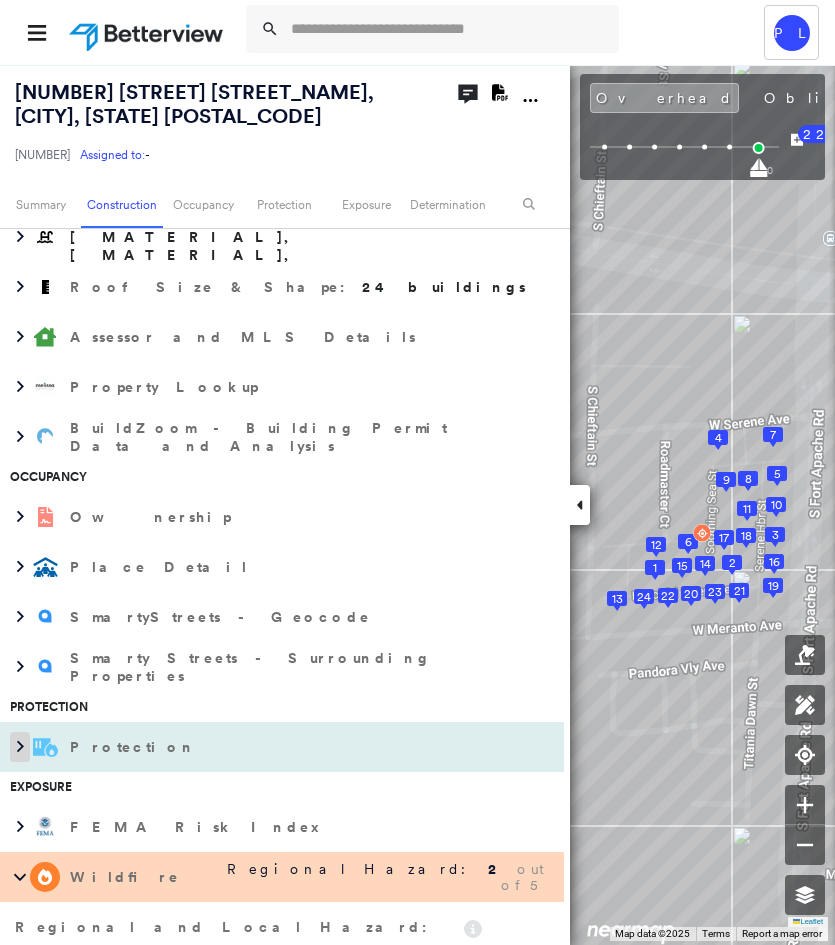 click 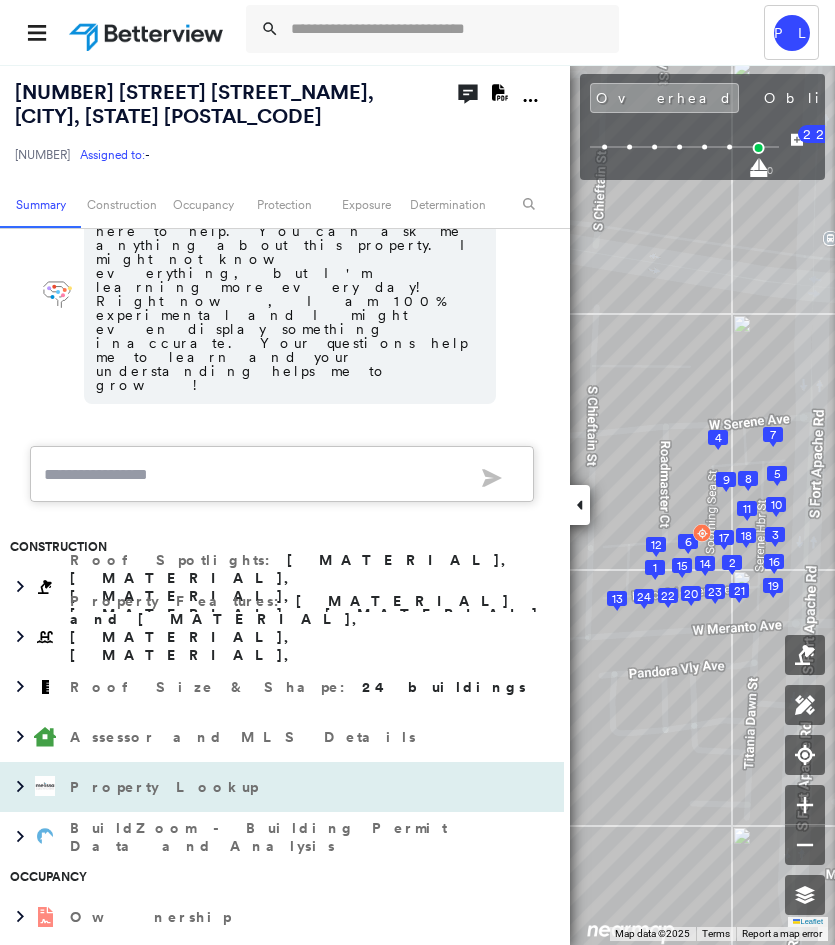 scroll, scrollTop: 400, scrollLeft: 0, axis: vertical 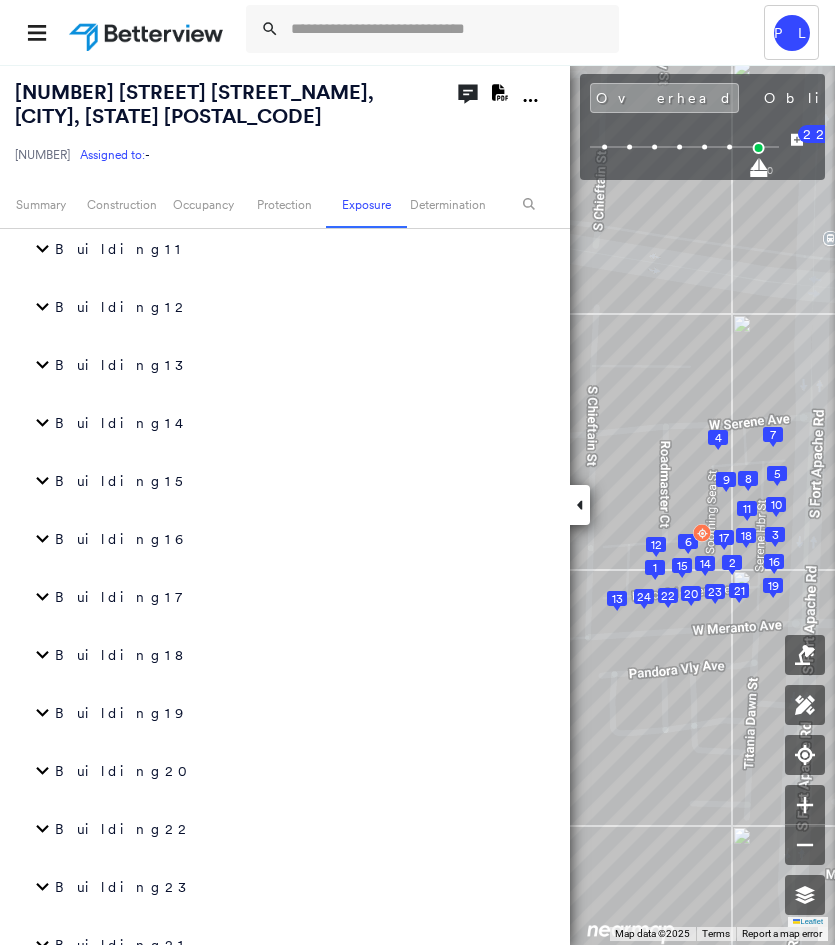 click at bounding box center [20, 1222] 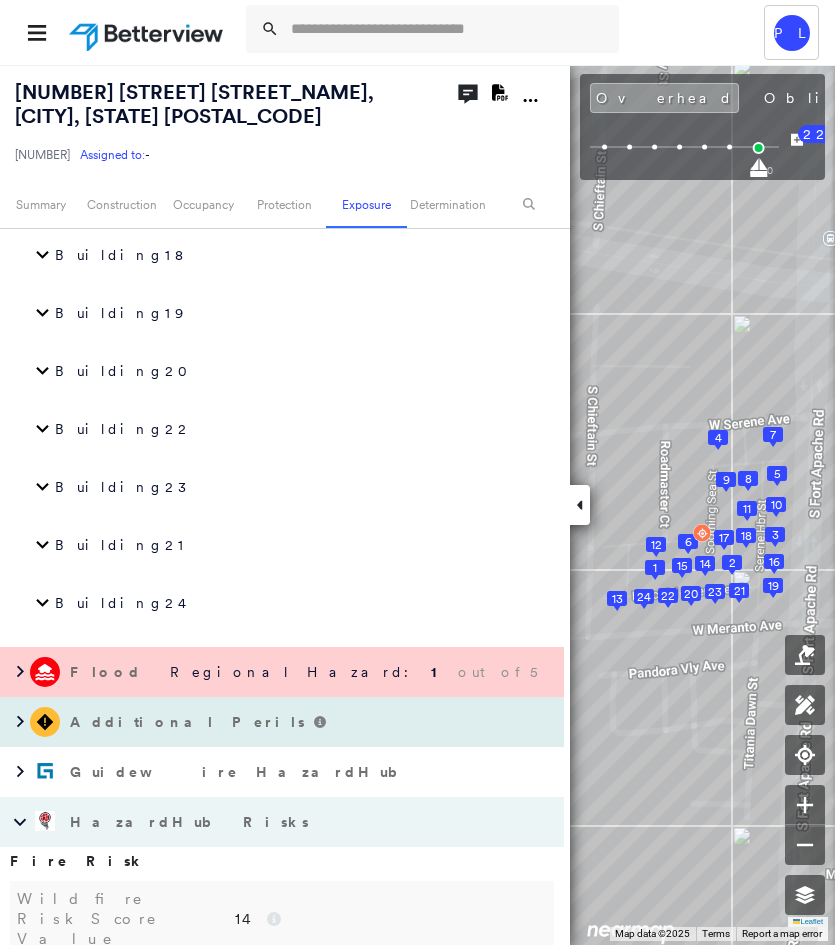 scroll, scrollTop: 5000, scrollLeft: 0, axis: vertical 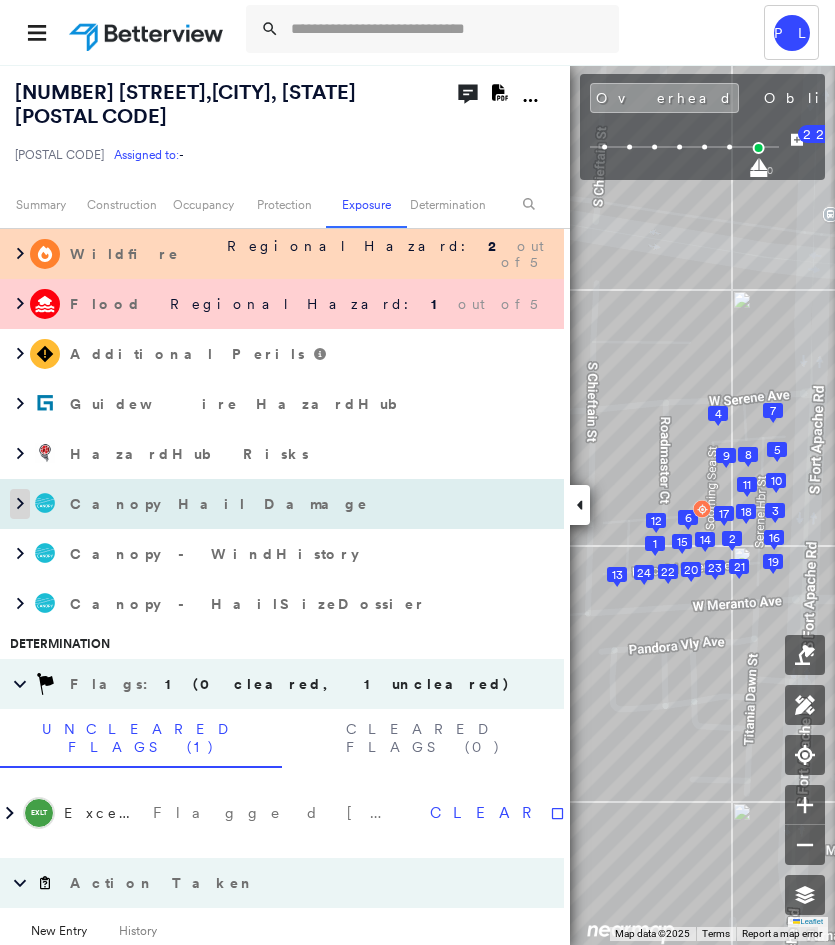 click 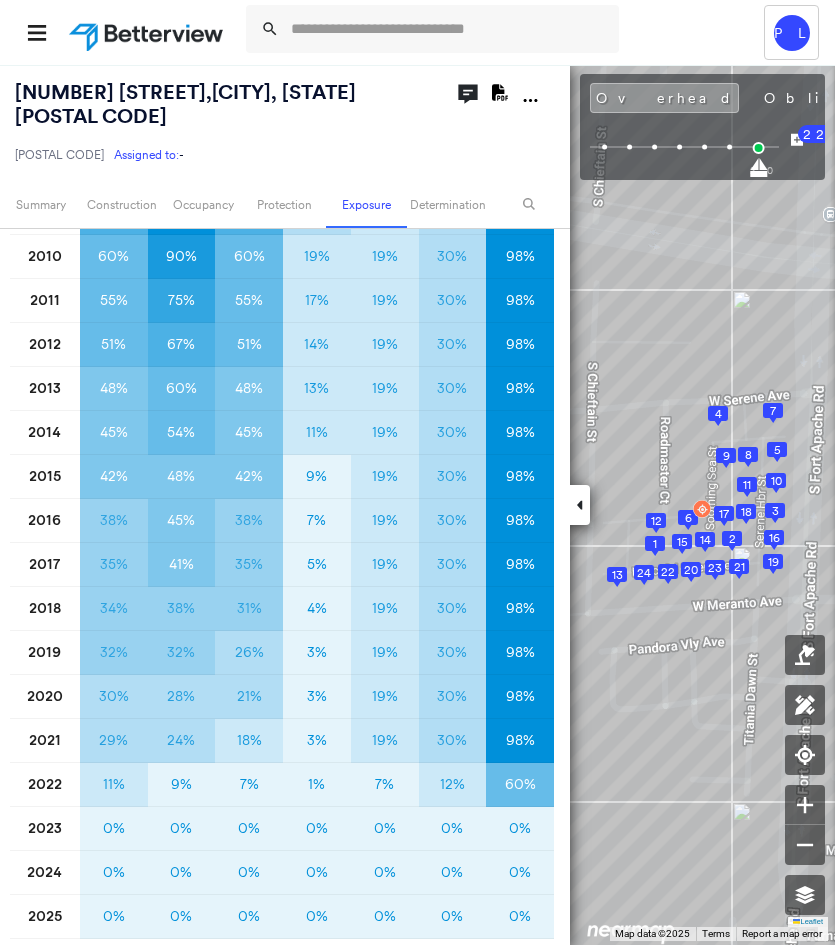 scroll, scrollTop: 2574, scrollLeft: 0, axis: vertical 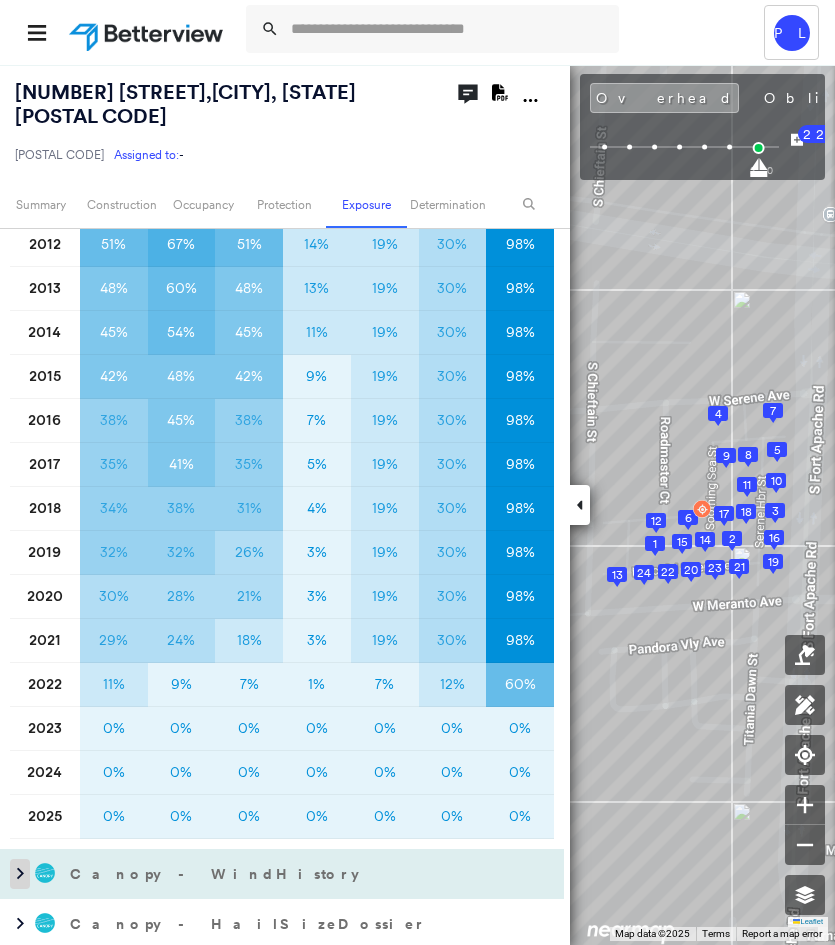 click 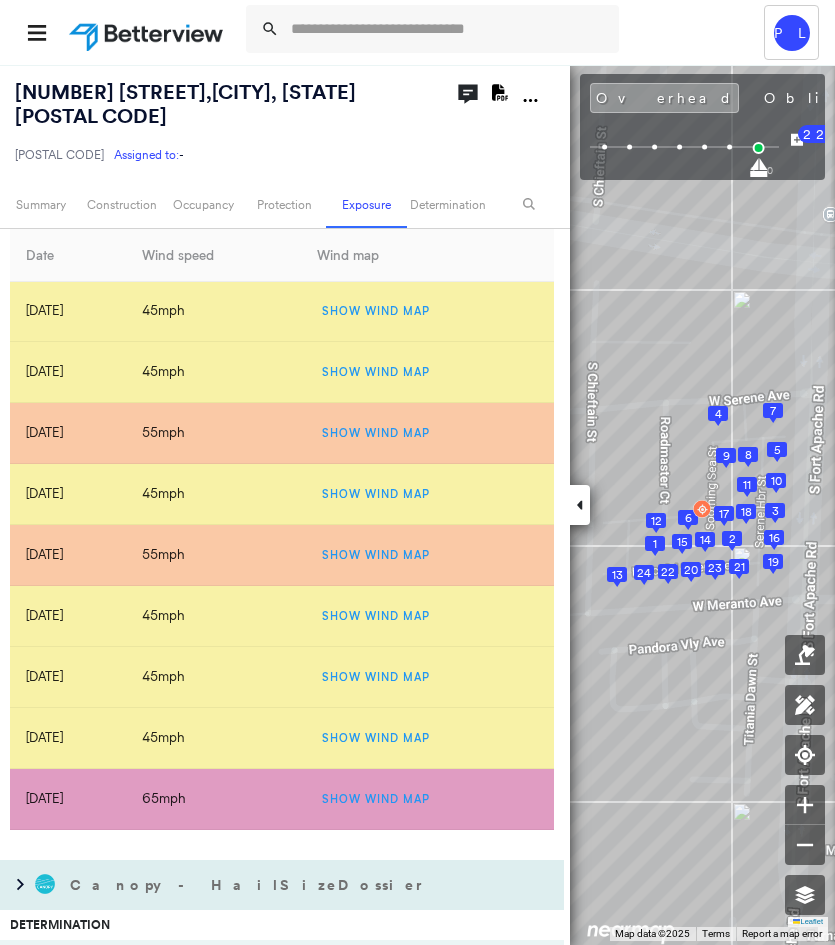 scroll, scrollTop: 10774, scrollLeft: 0, axis: vertical 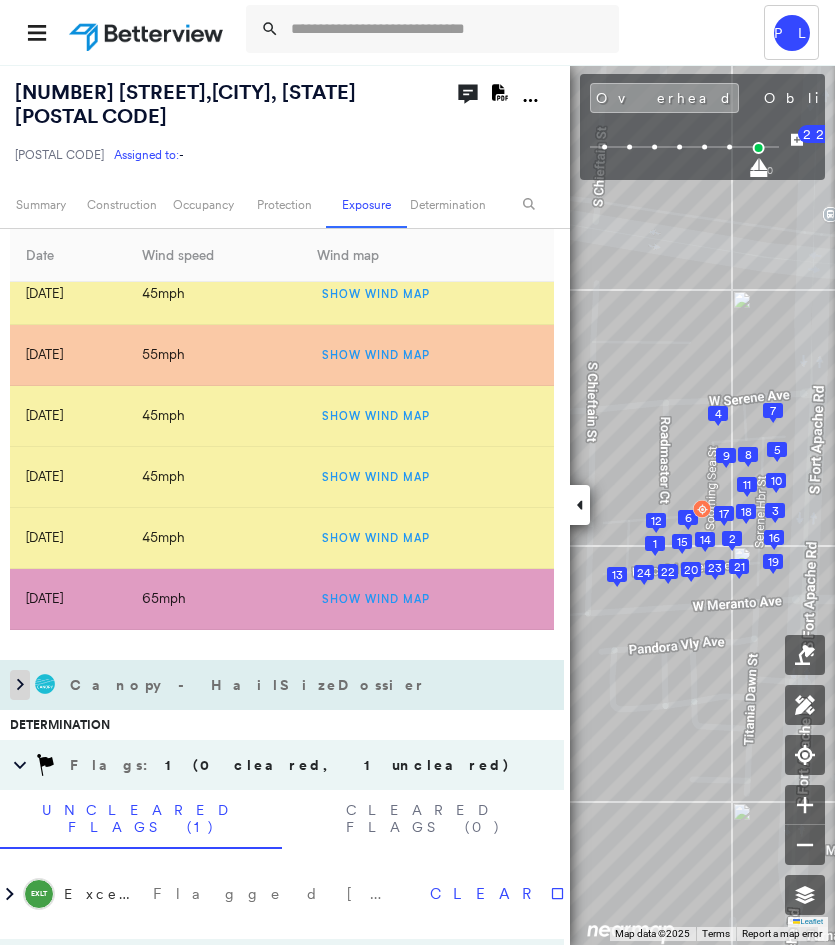 click at bounding box center (20, 685) 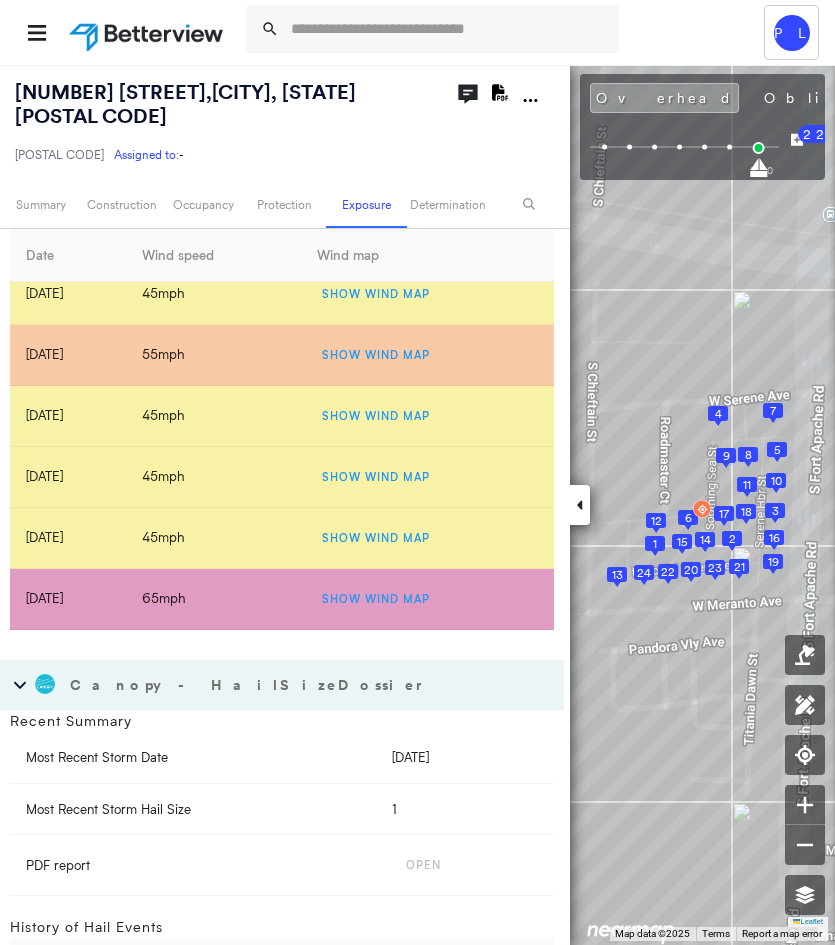 scroll, scrollTop: 10874, scrollLeft: 0, axis: vertical 